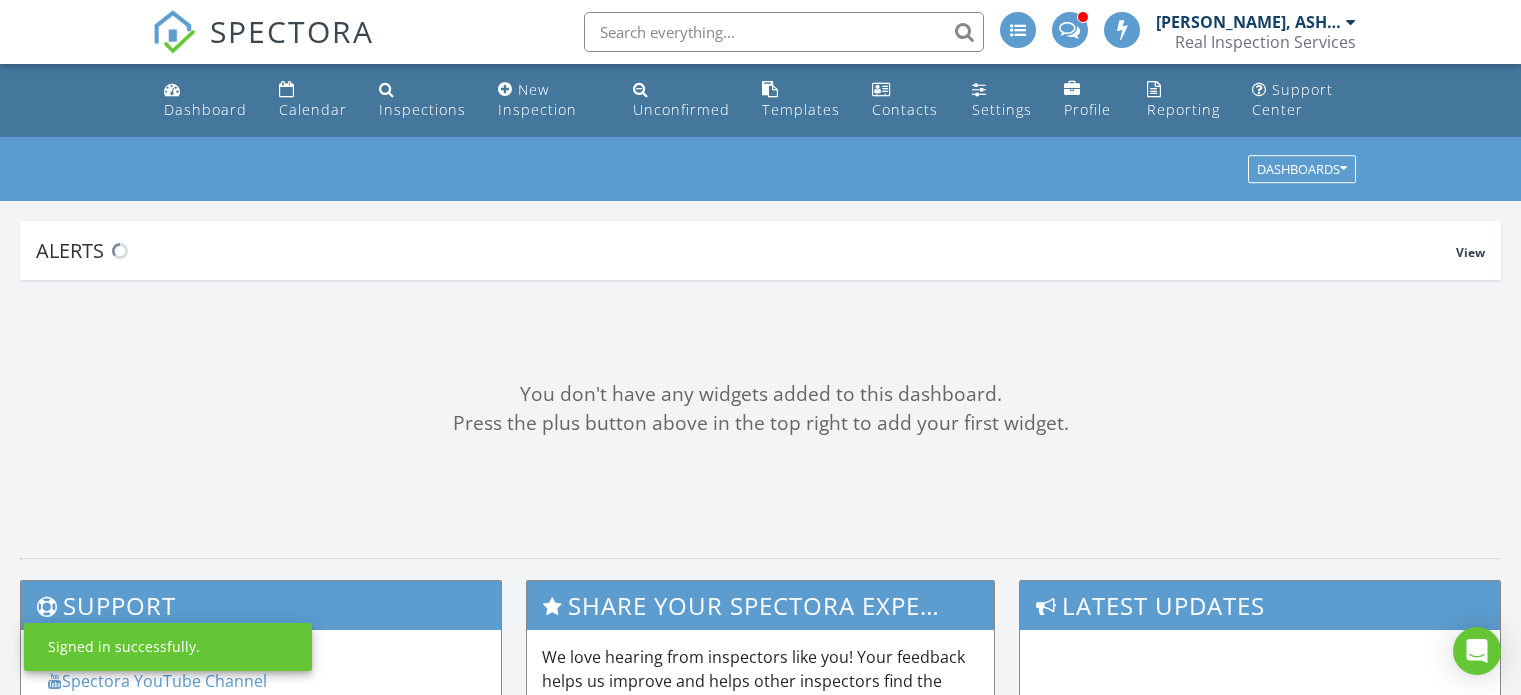 scroll, scrollTop: 0, scrollLeft: 0, axis: both 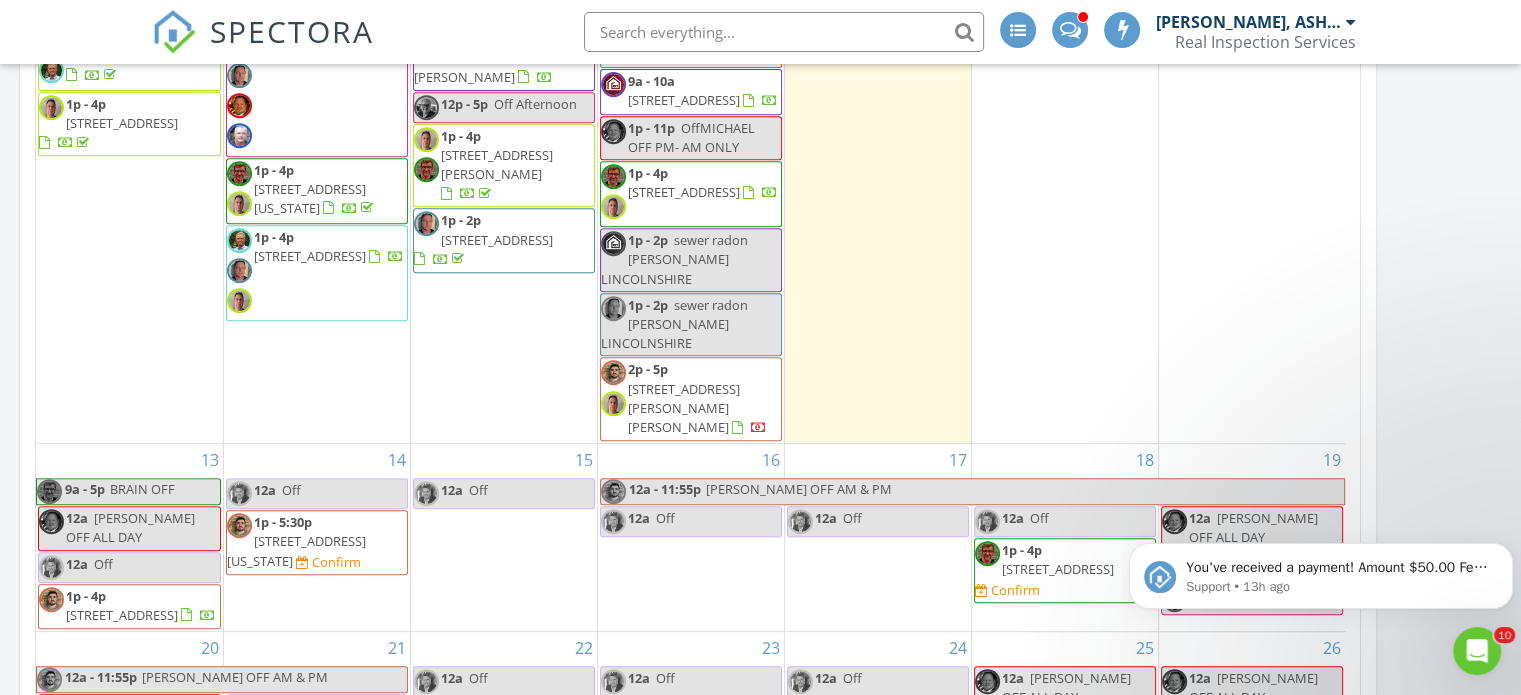 click on "522 Washington Ave, Glencoe 60022" at bounding box center [296, 550] 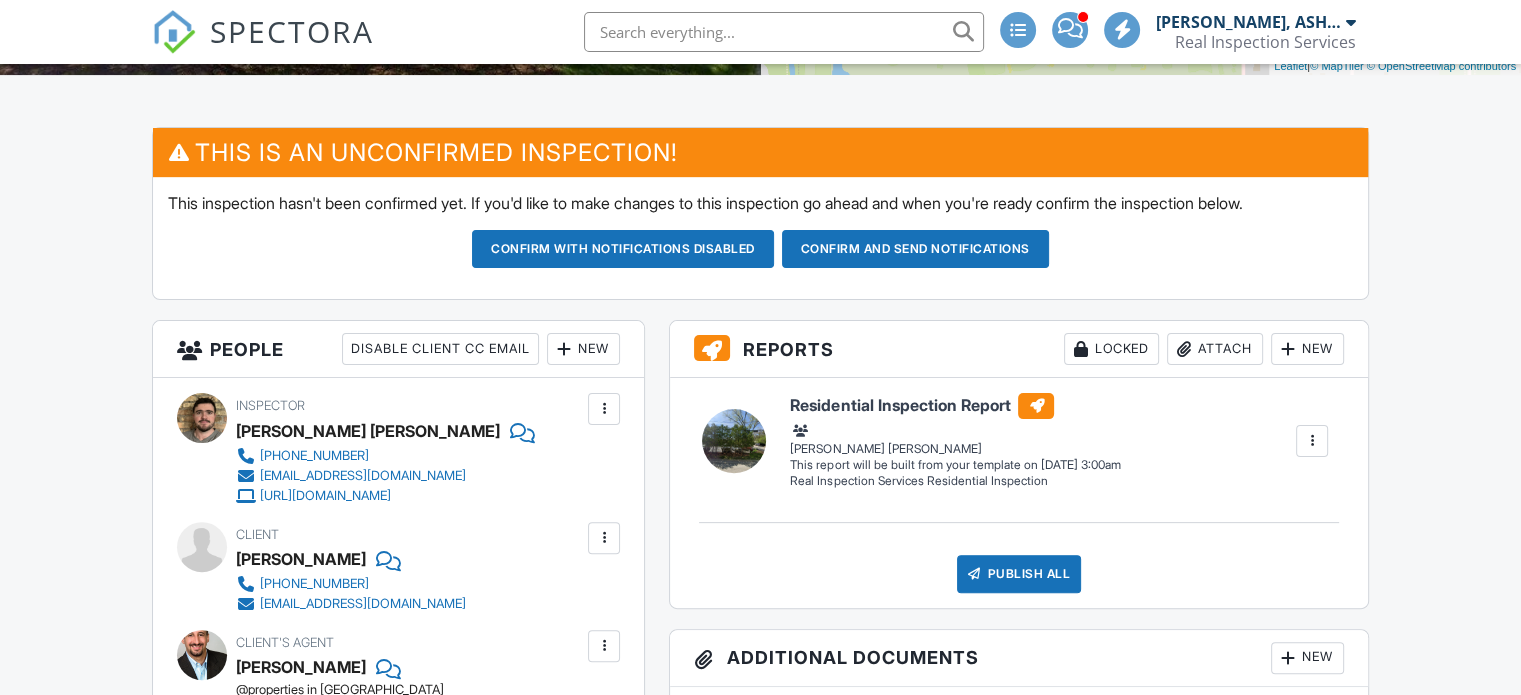scroll, scrollTop: 0, scrollLeft: 0, axis: both 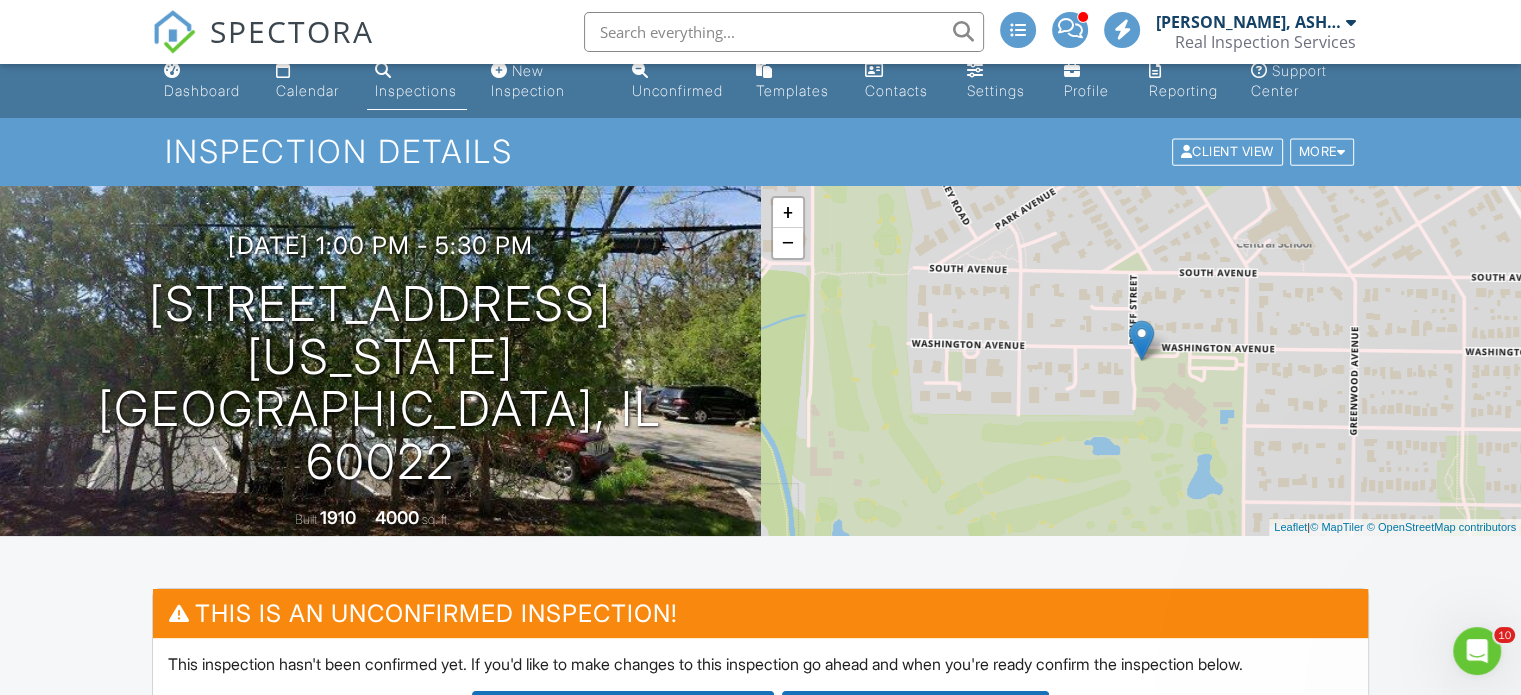 click on "SPECTORA
[PERSON_NAME], ASHI Certified
Real Inspection Services
Role:
Inspector
Change Role
Dashboard
New Inspection
Inspections
Calendar
Template Editor
Contacts
Automations
Team
Metrics
Payments
Data Exports
Billing
Conversations
Tasks
Reporting
Advanced
Equipment
Settings
What's New
Sign Out
Change Active Role
Your account has more than one possible role. Please choose how you'd like to view the site:
Company/Agency
City
Role
Dashboard
Calendar
Inspections
New Inspection
Unconfirmed
Templates
Contacts
Settings
Profile
Reporting
Support Center" at bounding box center [760, 1866] 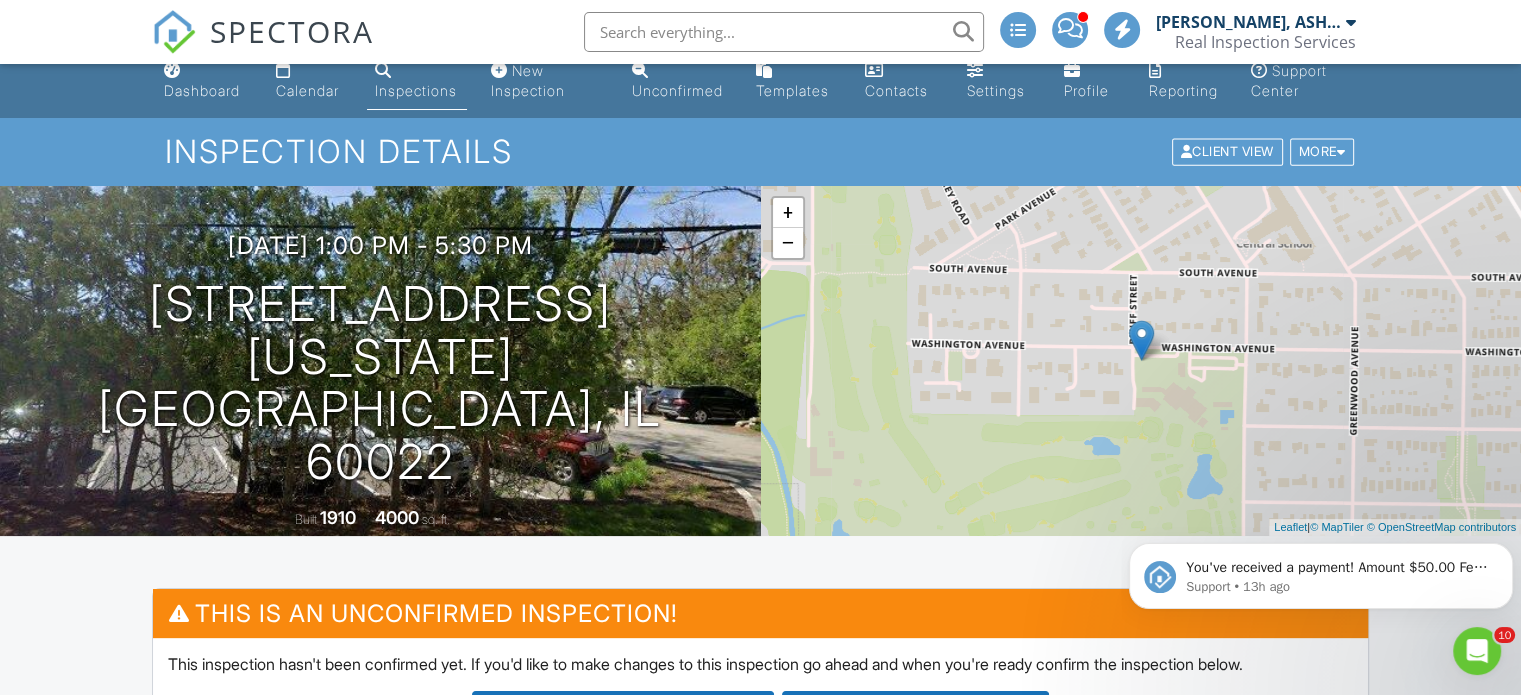scroll, scrollTop: 0, scrollLeft: 0, axis: both 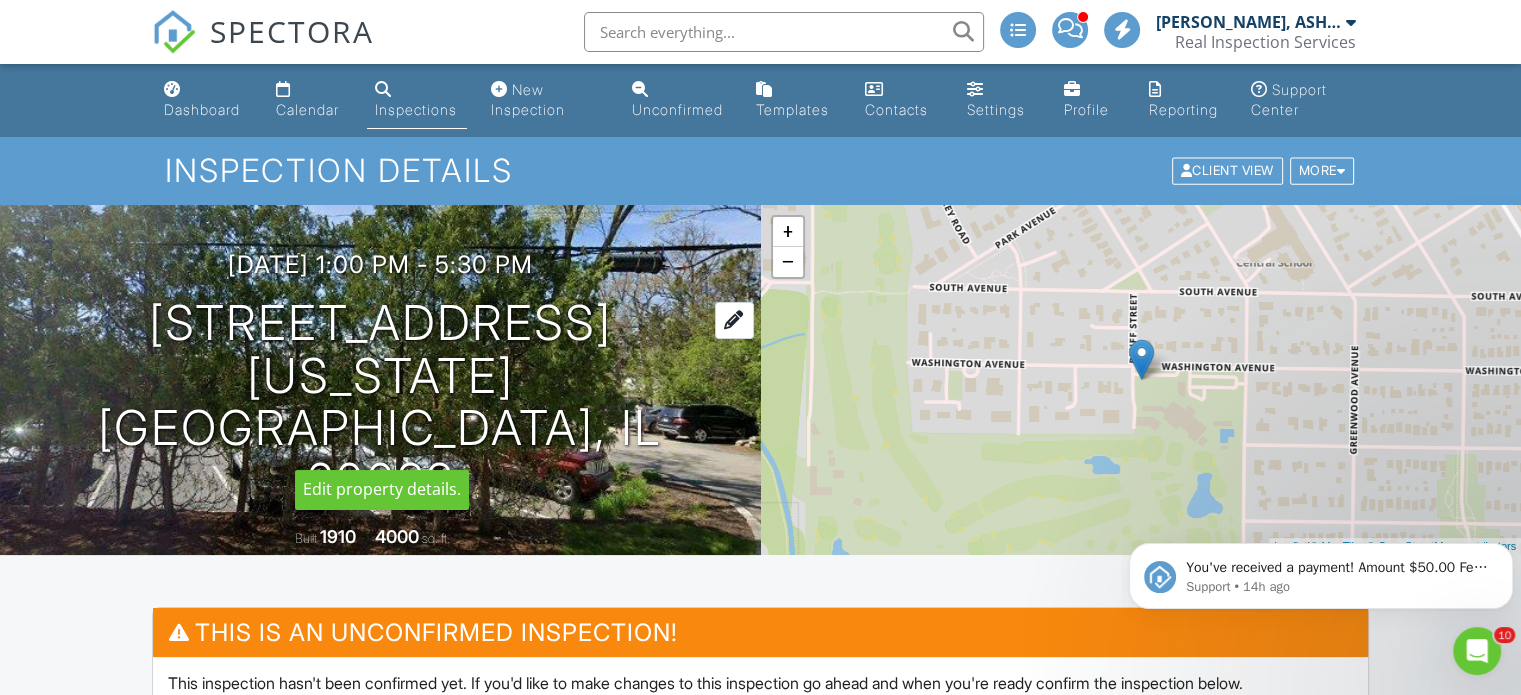 click on "[STREET_ADDRESS][US_STATE]
[GEOGRAPHIC_DATA], IL 60022" at bounding box center [380, 402] 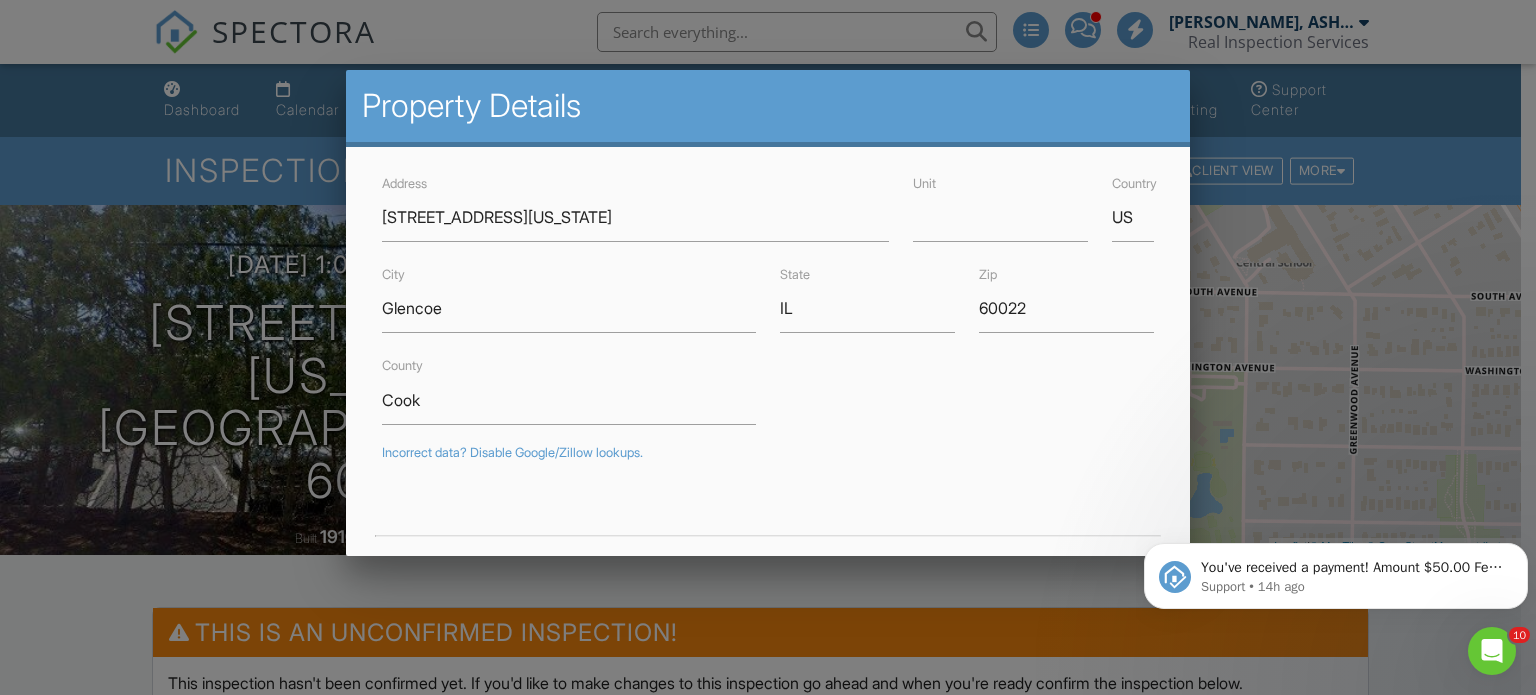 click at bounding box center [768, 334] 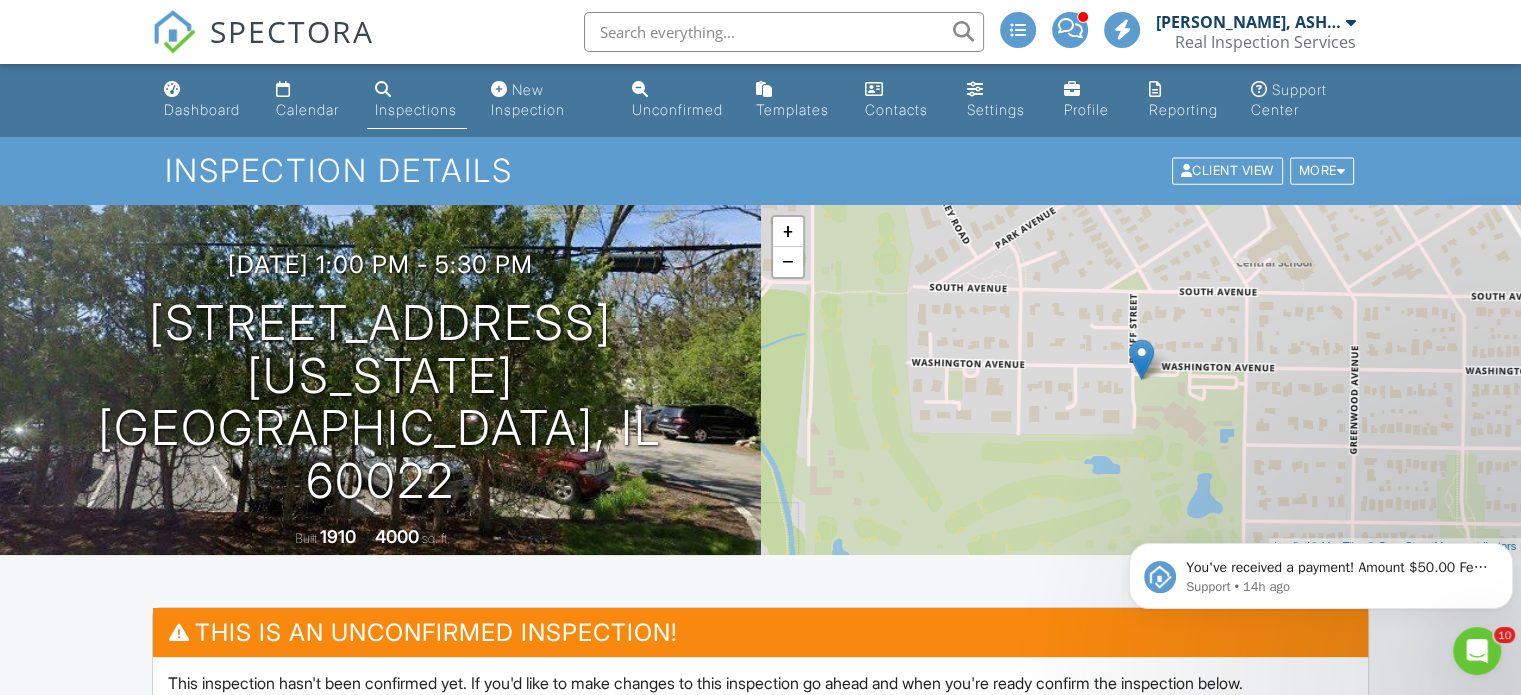 click at bounding box center [1141, 359] 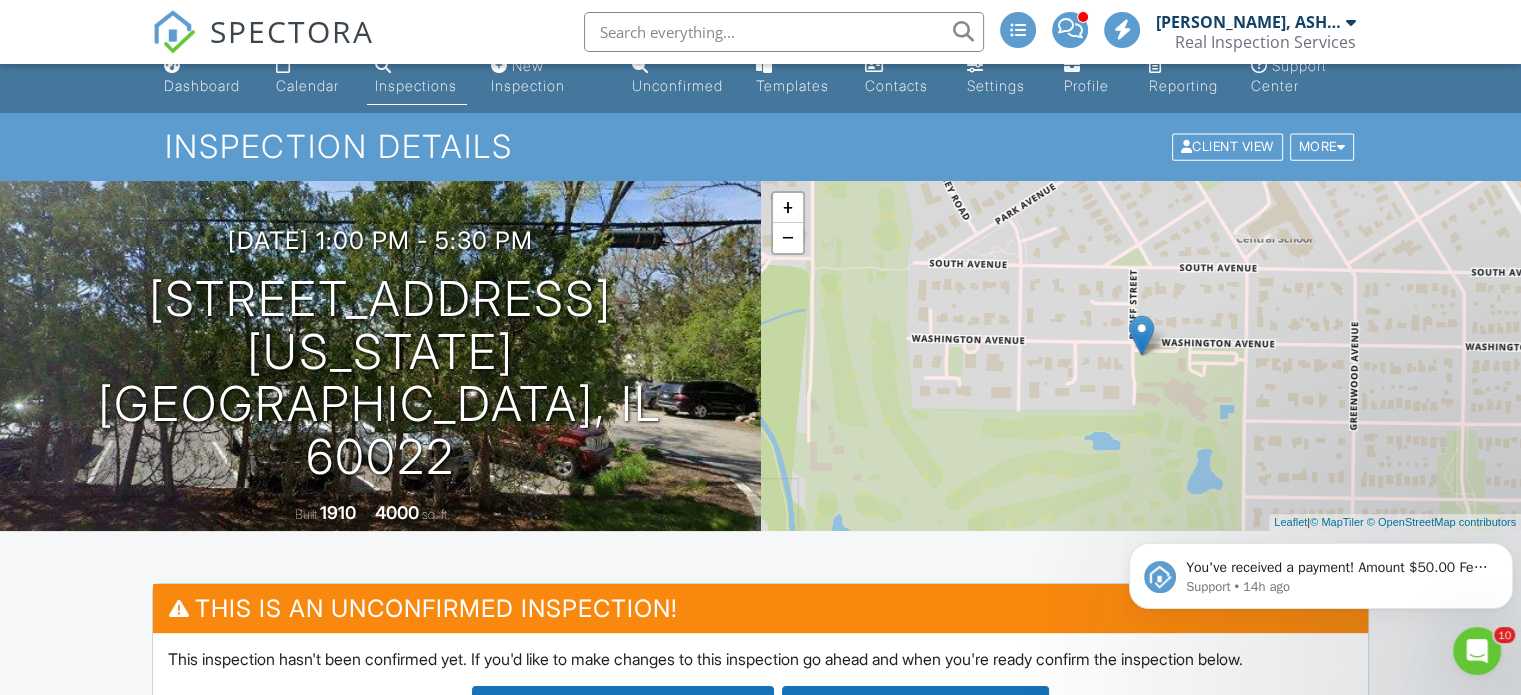 scroll, scrollTop: 0, scrollLeft: 0, axis: both 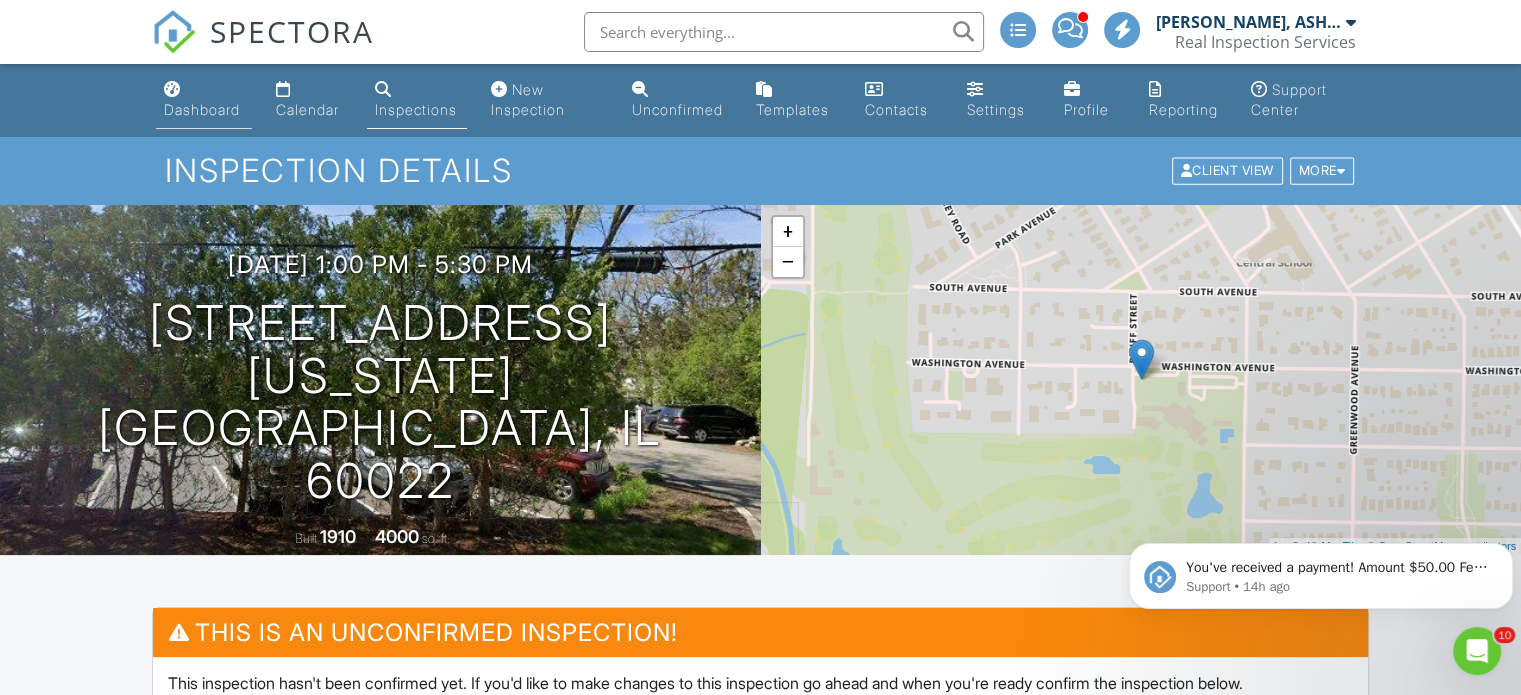 click on "Dashboard" at bounding box center (202, 109) 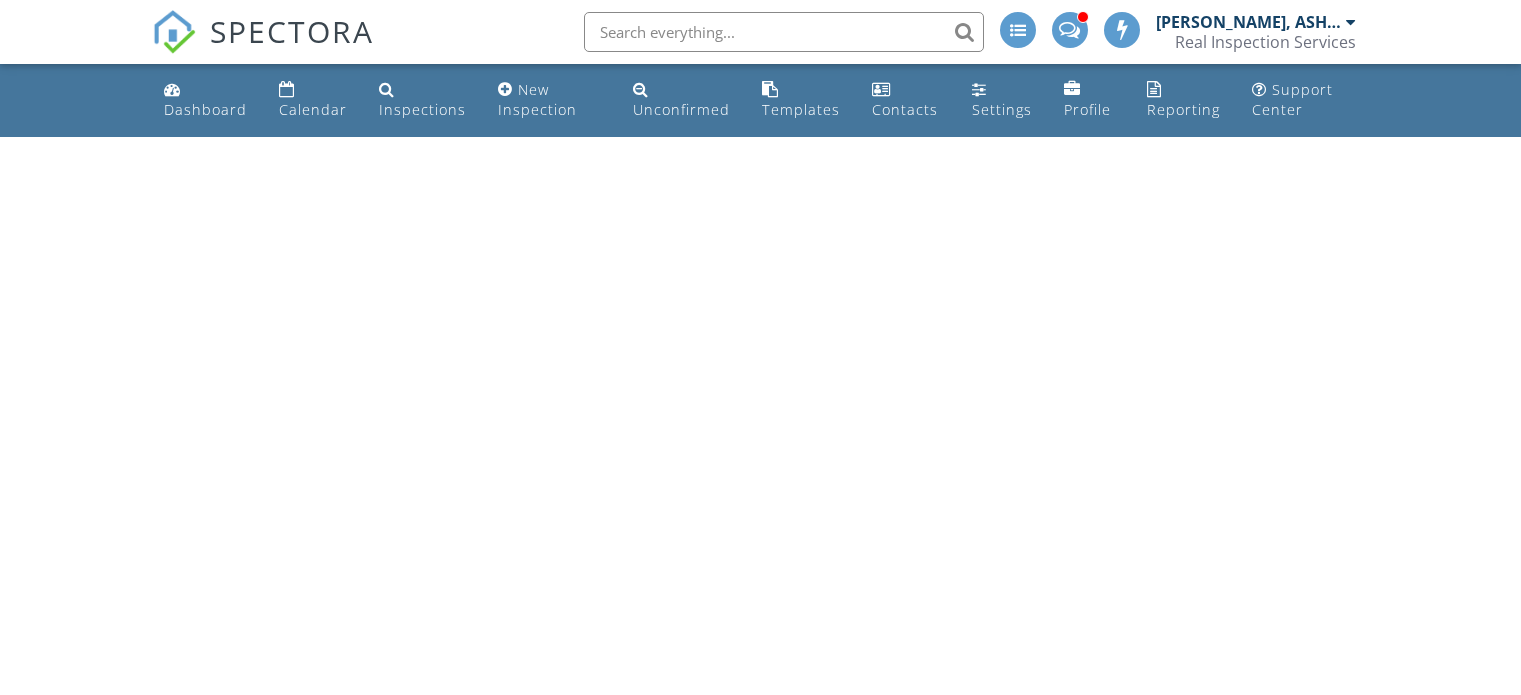 scroll, scrollTop: 0, scrollLeft: 0, axis: both 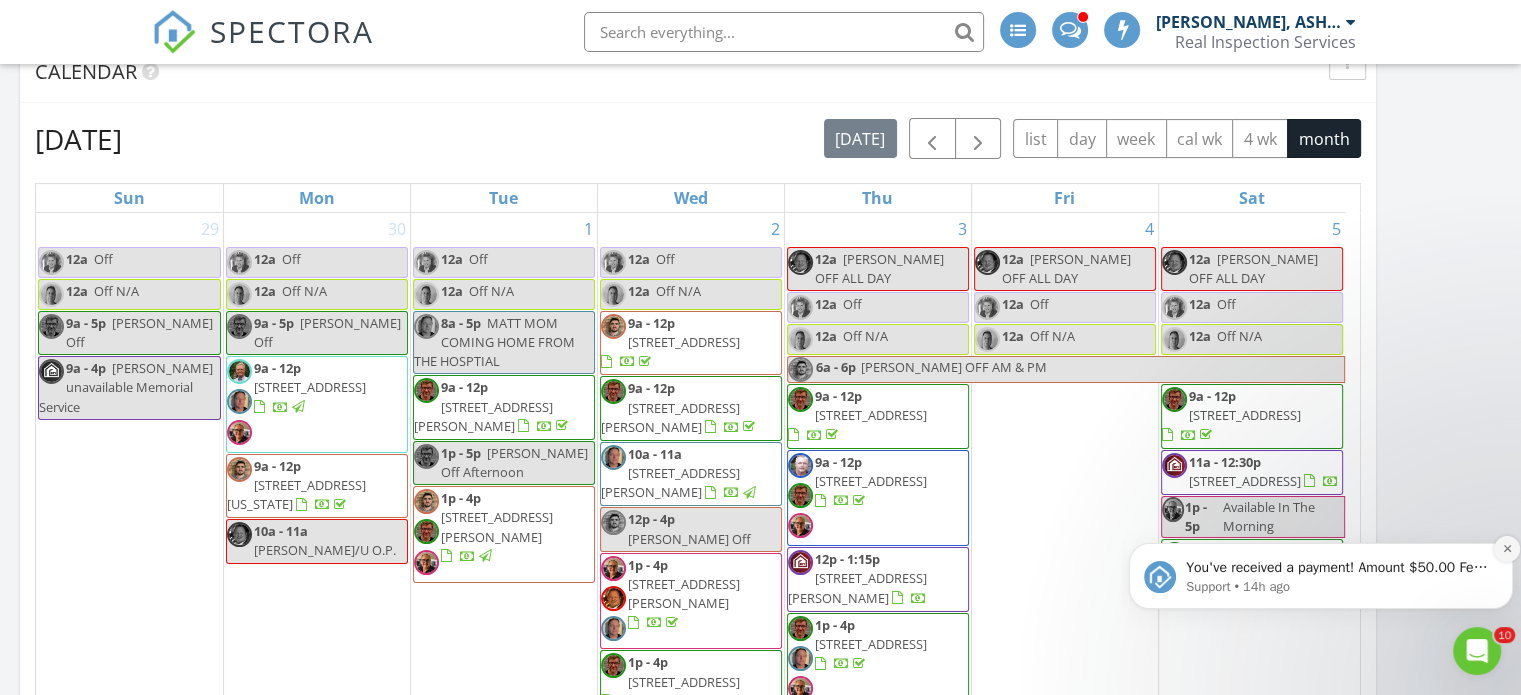 click 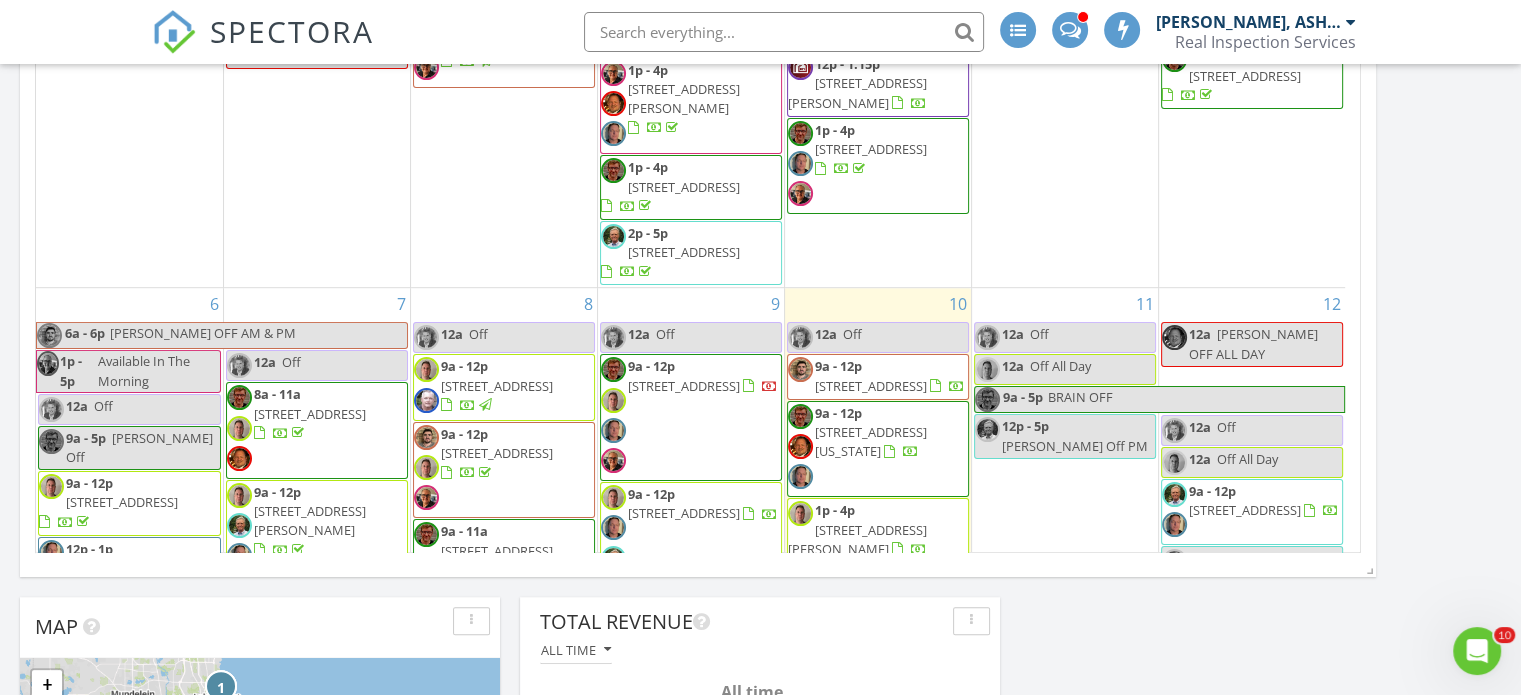 scroll, scrollTop: 1103, scrollLeft: 0, axis: vertical 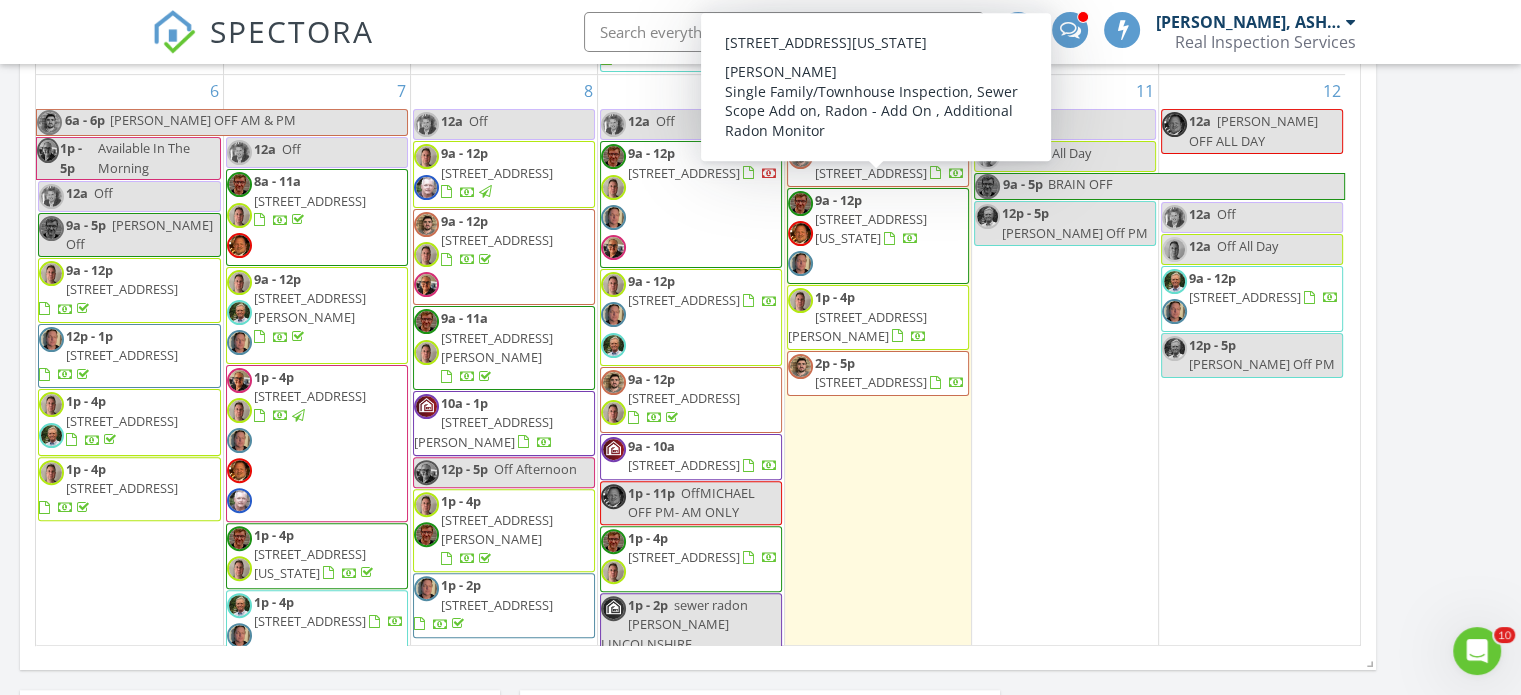 click on "9a - 12p
23 Washington Rd , Lake Forest 60045" at bounding box center [878, 236] 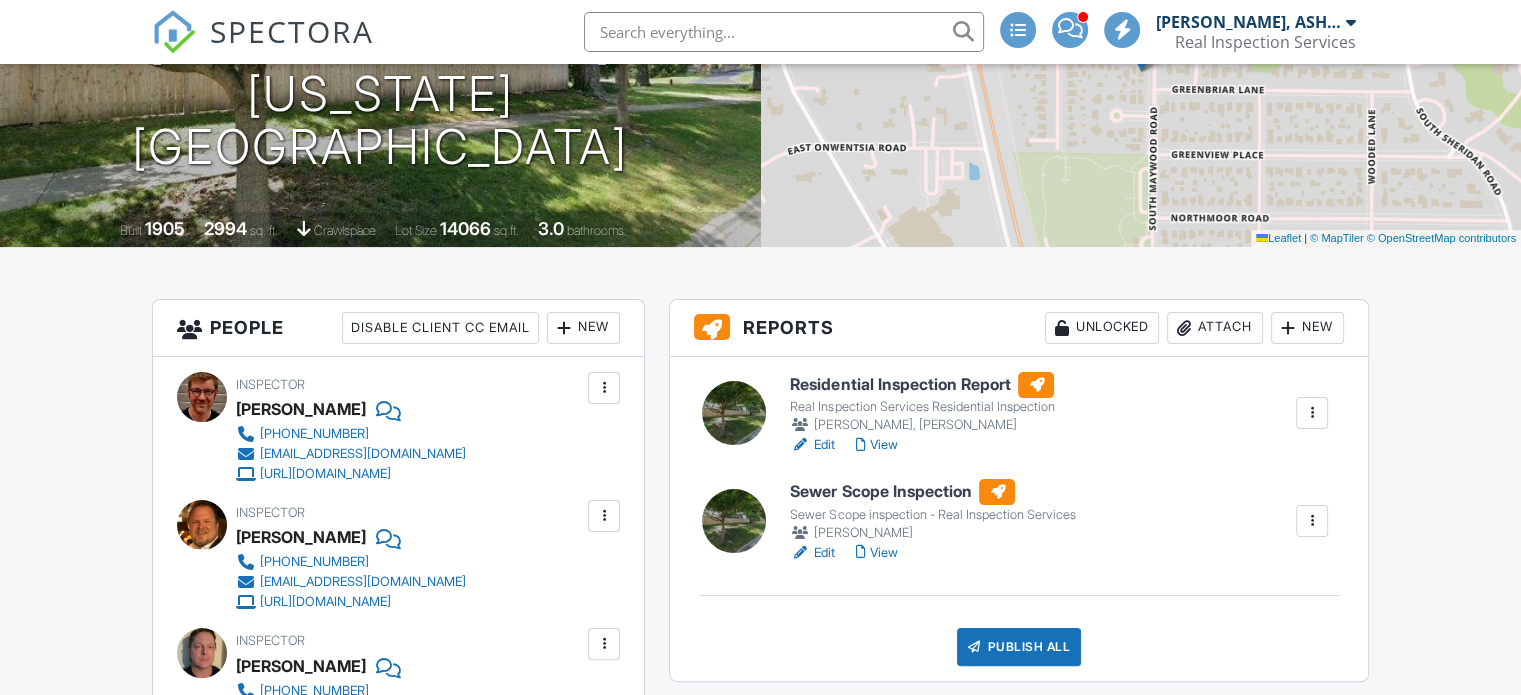 scroll, scrollTop: 359, scrollLeft: 0, axis: vertical 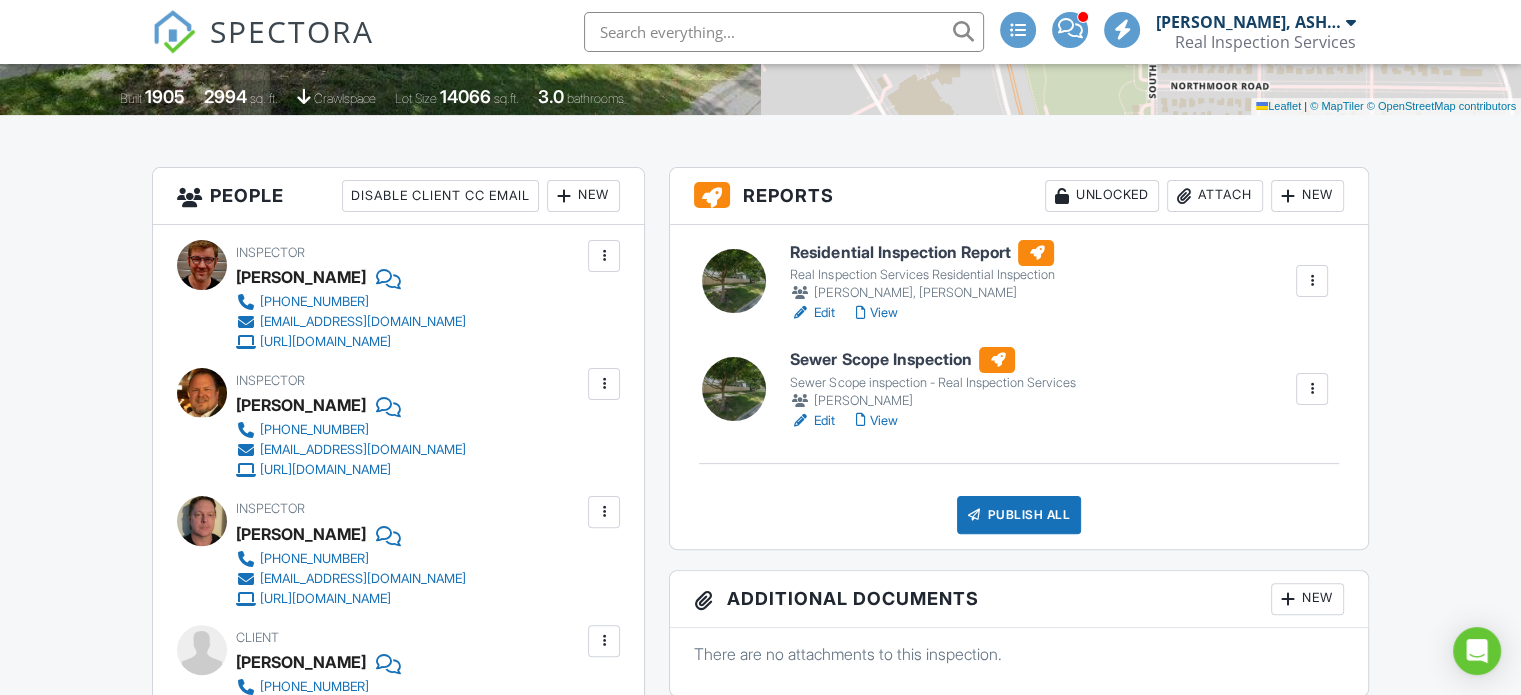 drag, startPoint x: 1530, startPoint y: 68, endPoint x: 1532, endPoint y: 121, distance: 53.037724 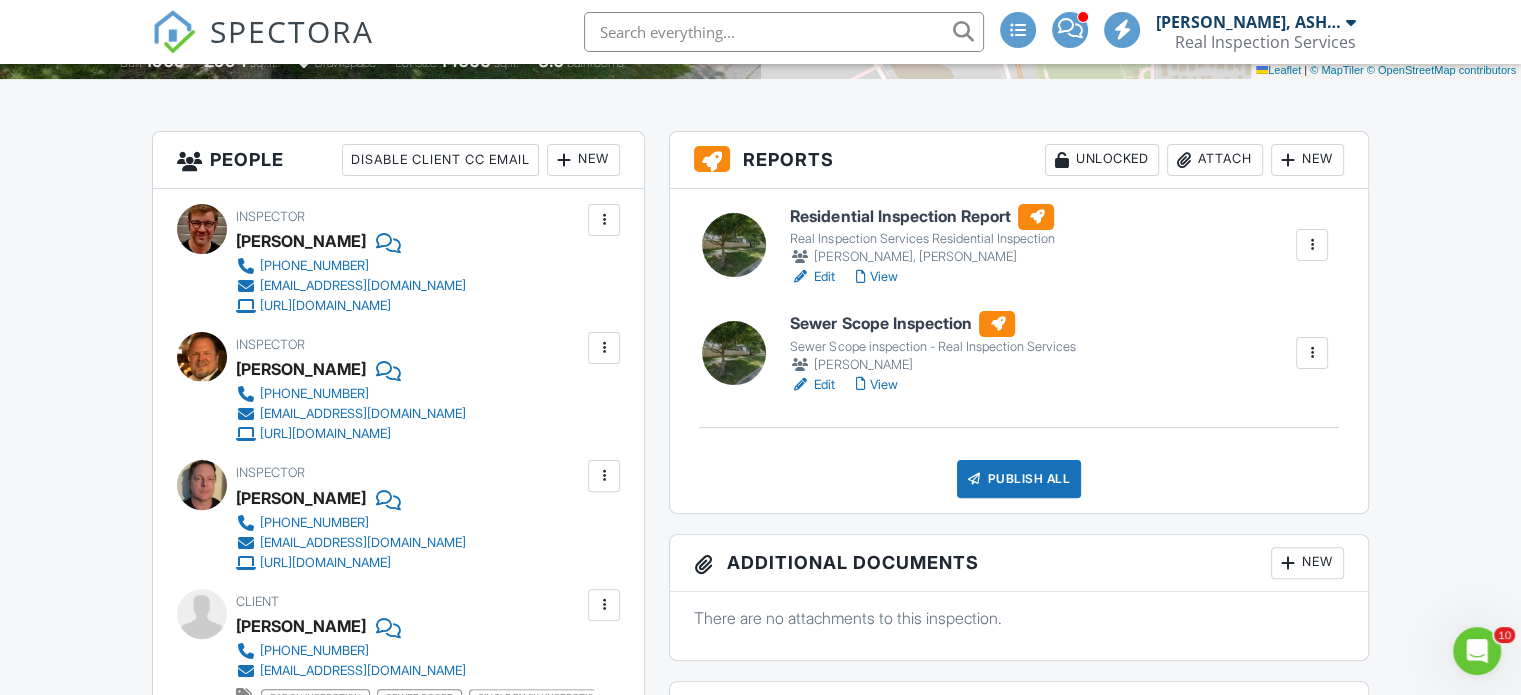 scroll, scrollTop: 0, scrollLeft: 0, axis: both 